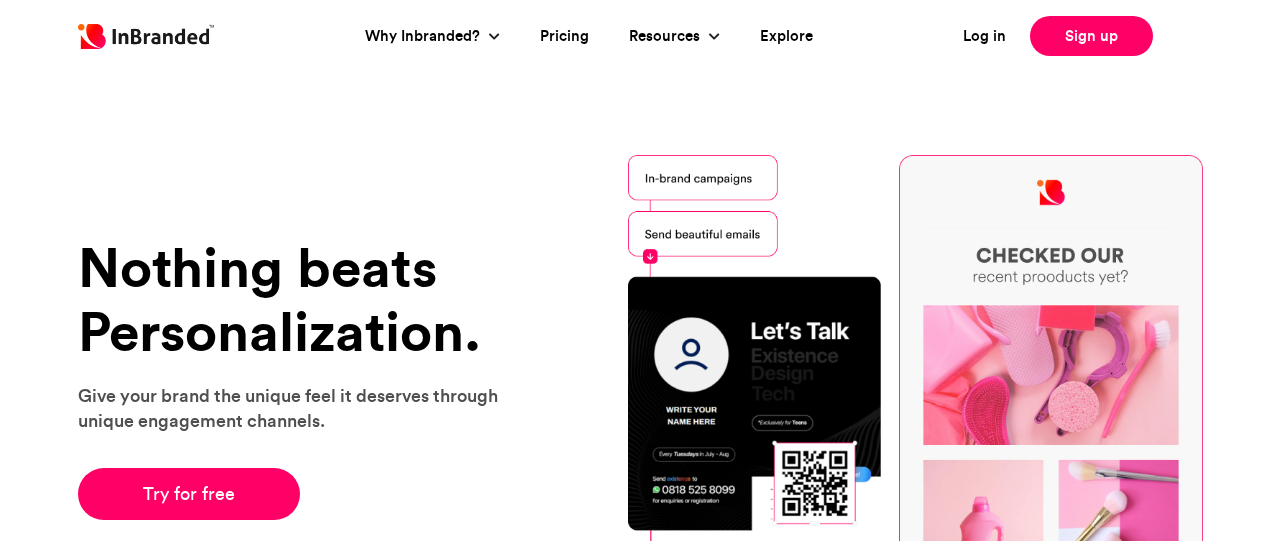 scroll, scrollTop: 0, scrollLeft: 0, axis: both 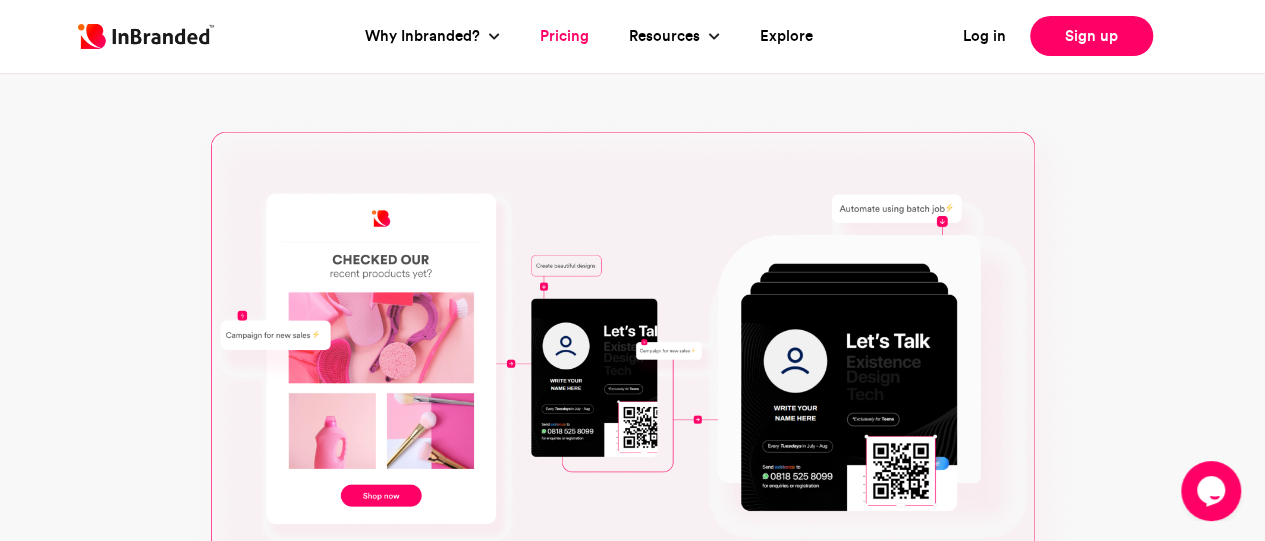 click on "Pricing" at bounding box center [564, 36] 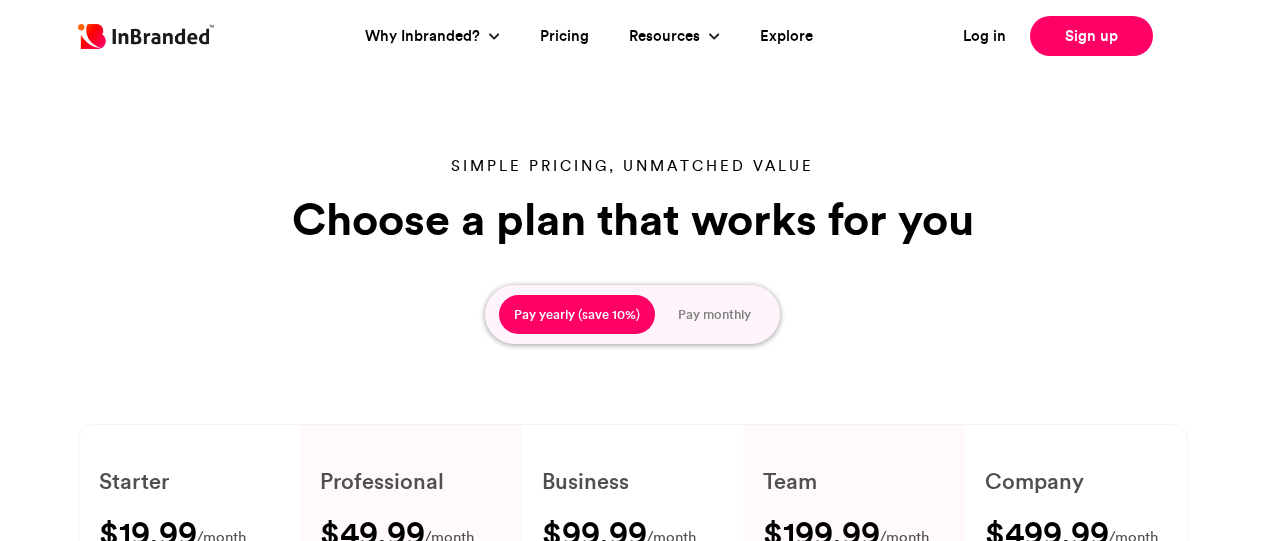 scroll, scrollTop: 0, scrollLeft: 0, axis: both 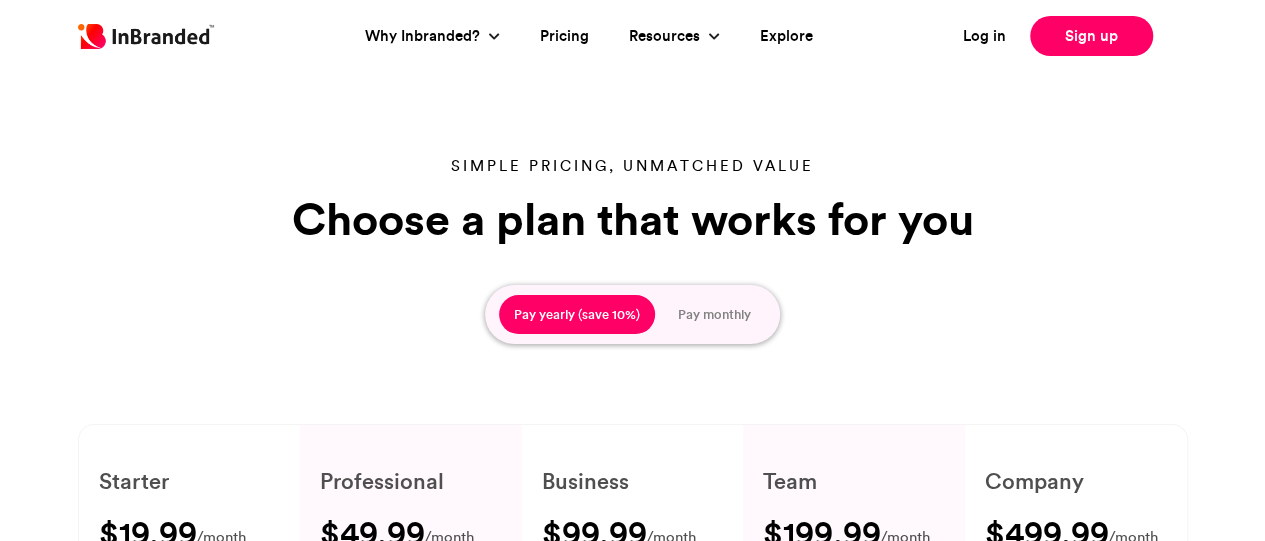 type on "****" 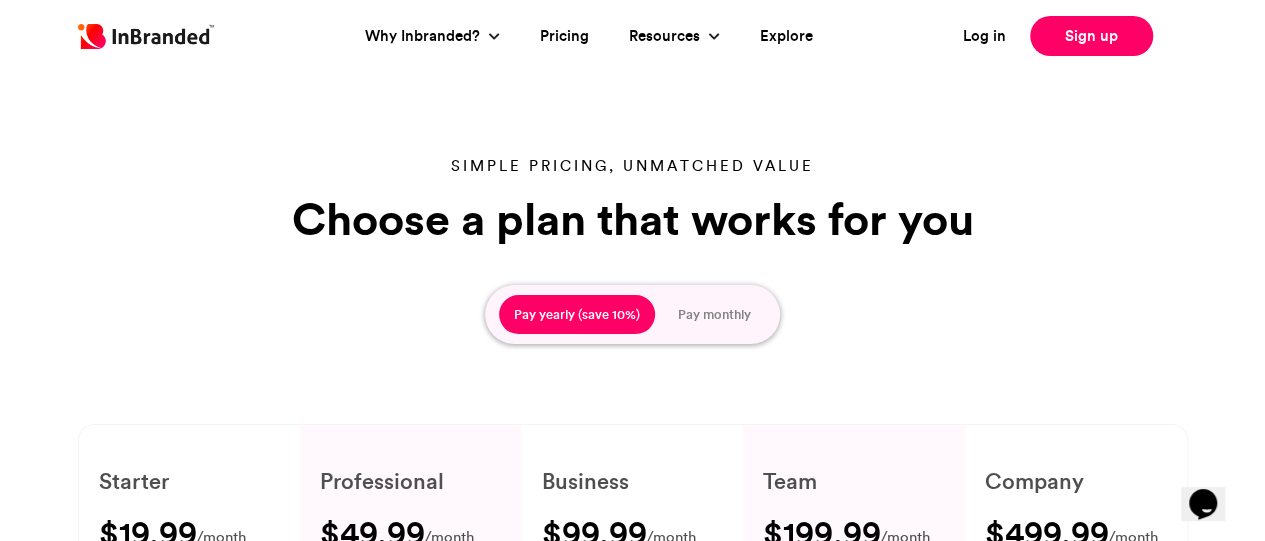 scroll, scrollTop: 0, scrollLeft: 0, axis: both 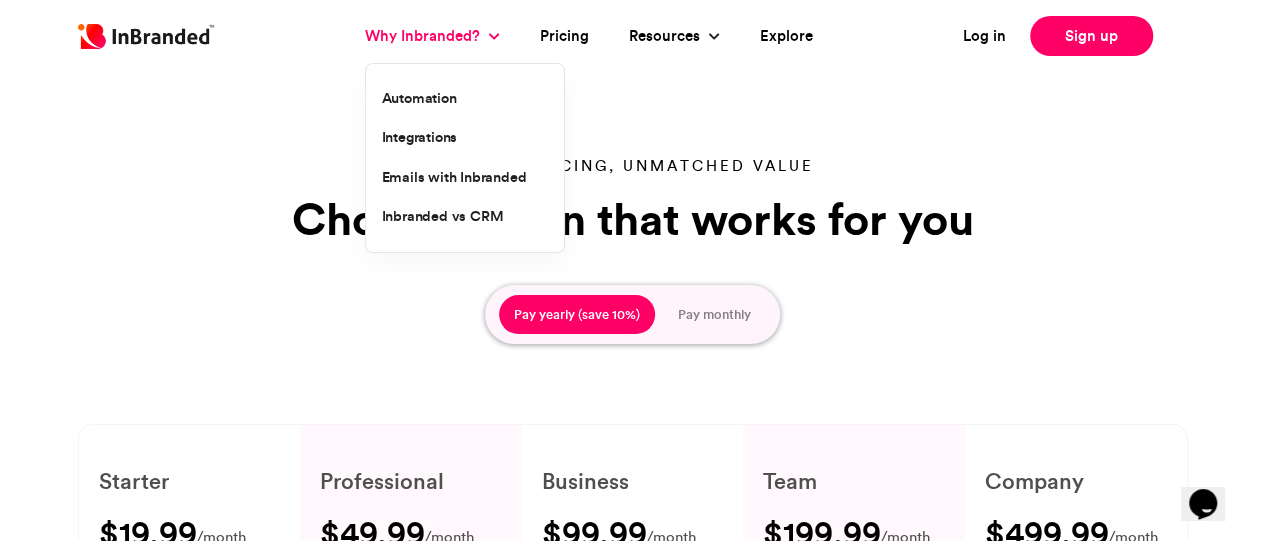 click on "Why Inbranded?" at bounding box center (425, 36) 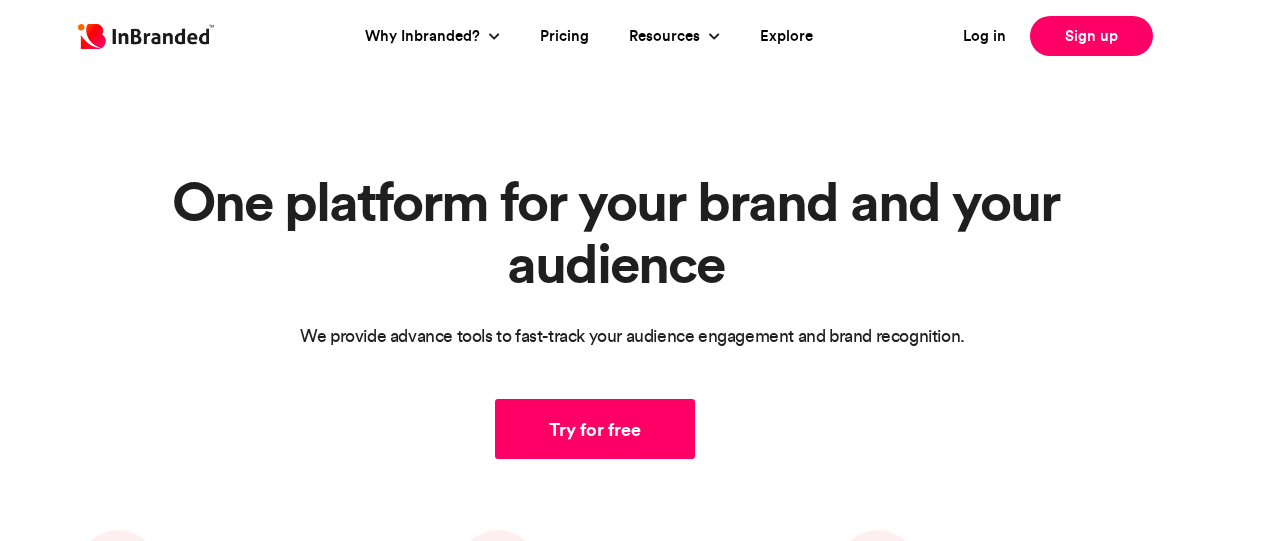 scroll, scrollTop: 0, scrollLeft: 0, axis: both 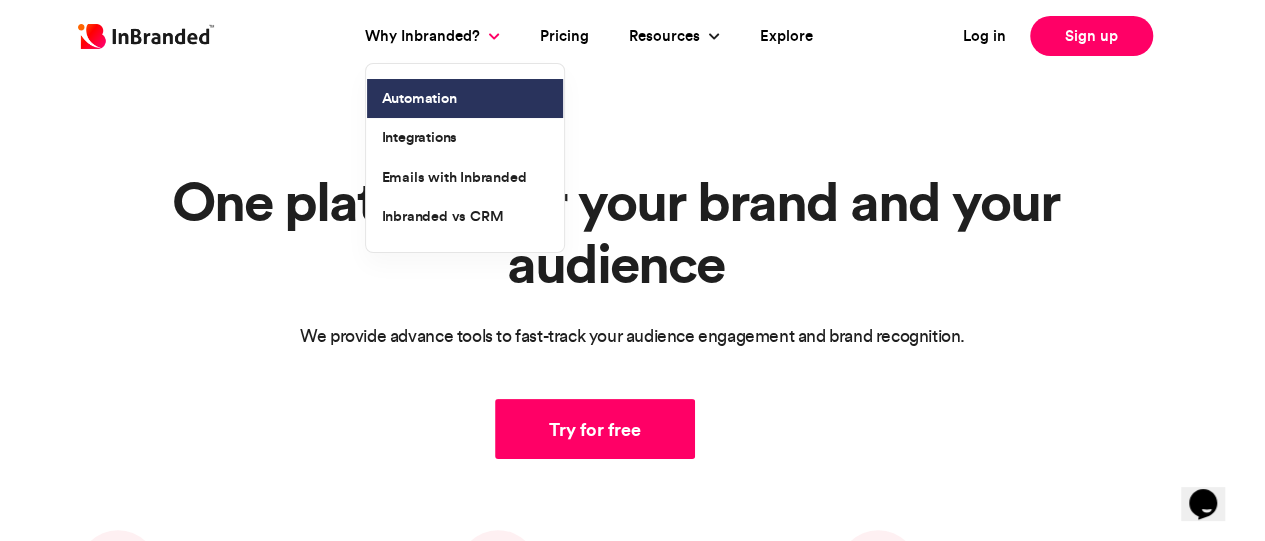 click on "Automation" at bounding box center (465, 99) 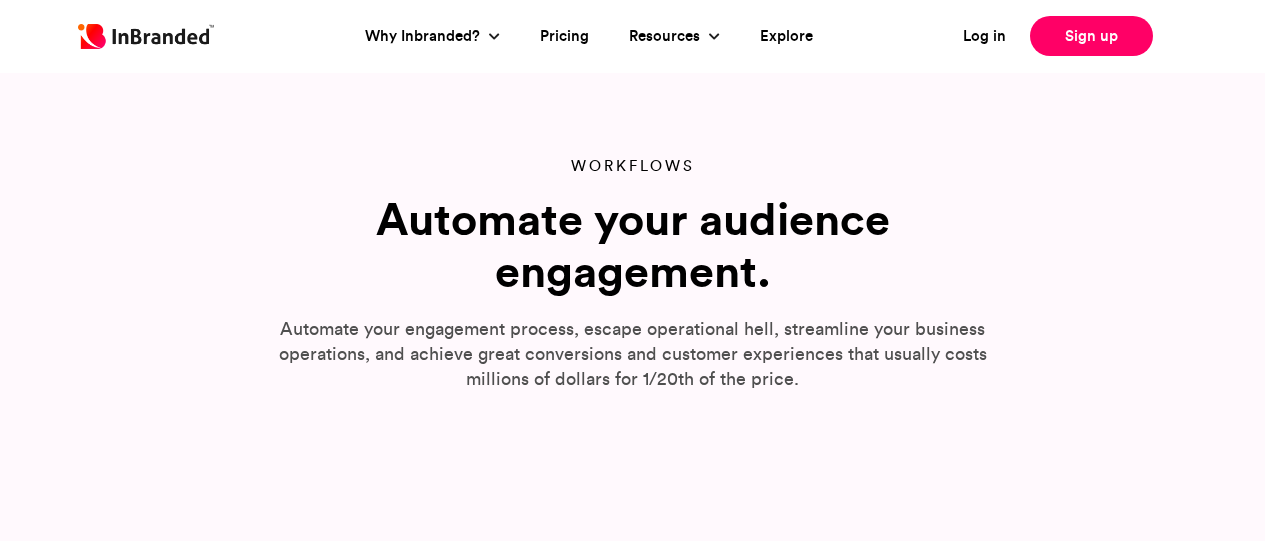 scroll, scrollTop: 0, scrollLeft: 0, axis: both 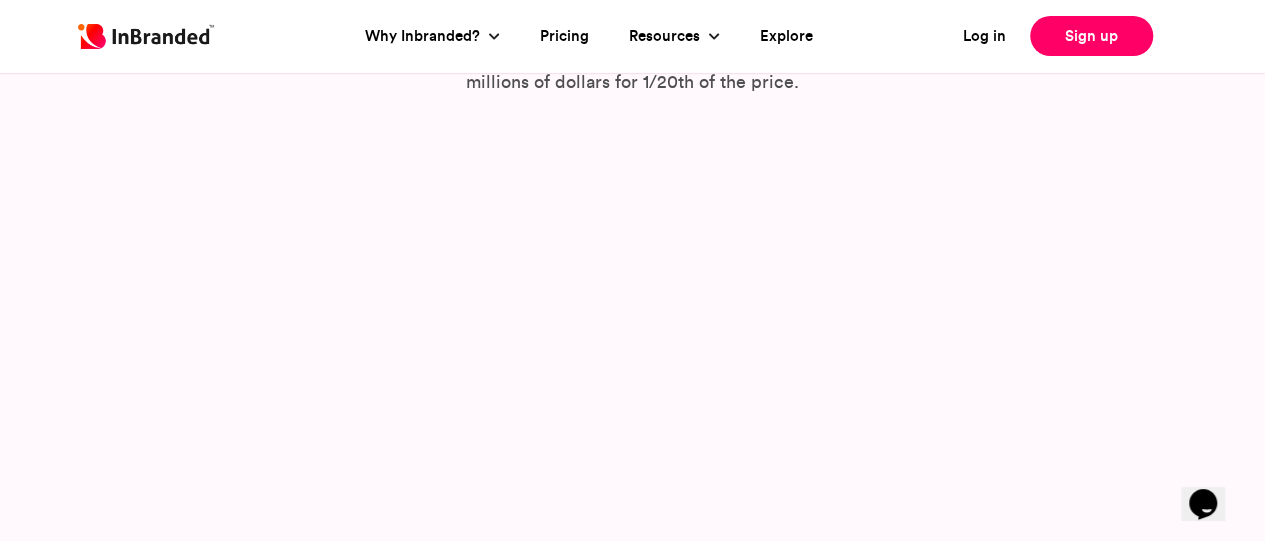 drag, startPoint x: 1276, startPoint y: 42, endPoint x: 1279, endPoint y: 63, distance: 21.213203 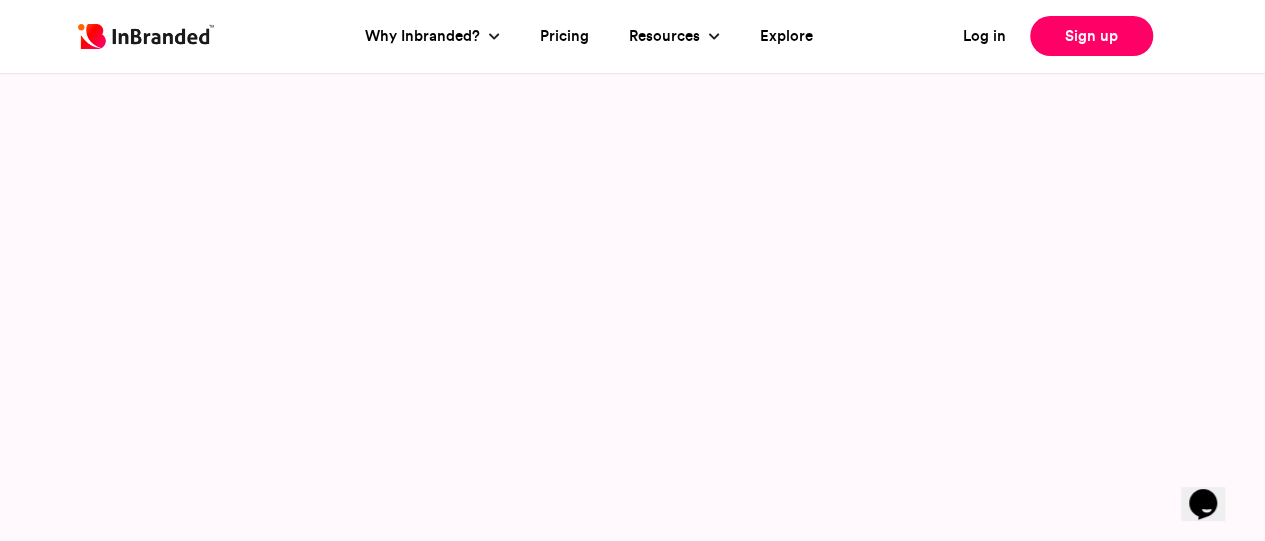 scroll, scrollTop: 374, scrollLeft: 0, axis: vertical 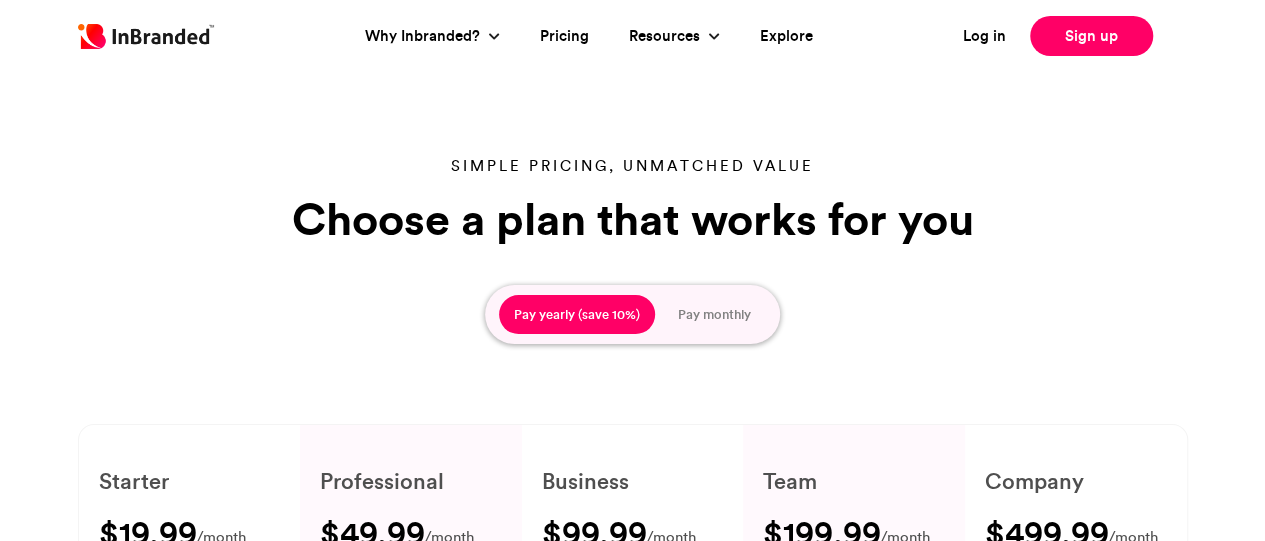 type on "****" 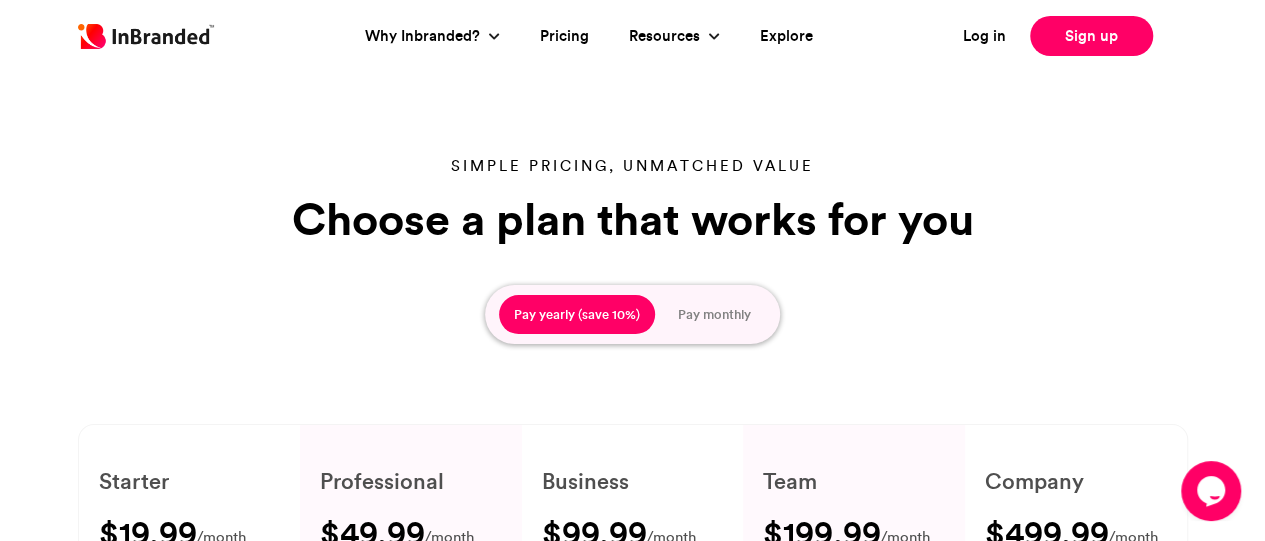 scroll, scrollTop: 0, scrollLeft: 0, axis: both 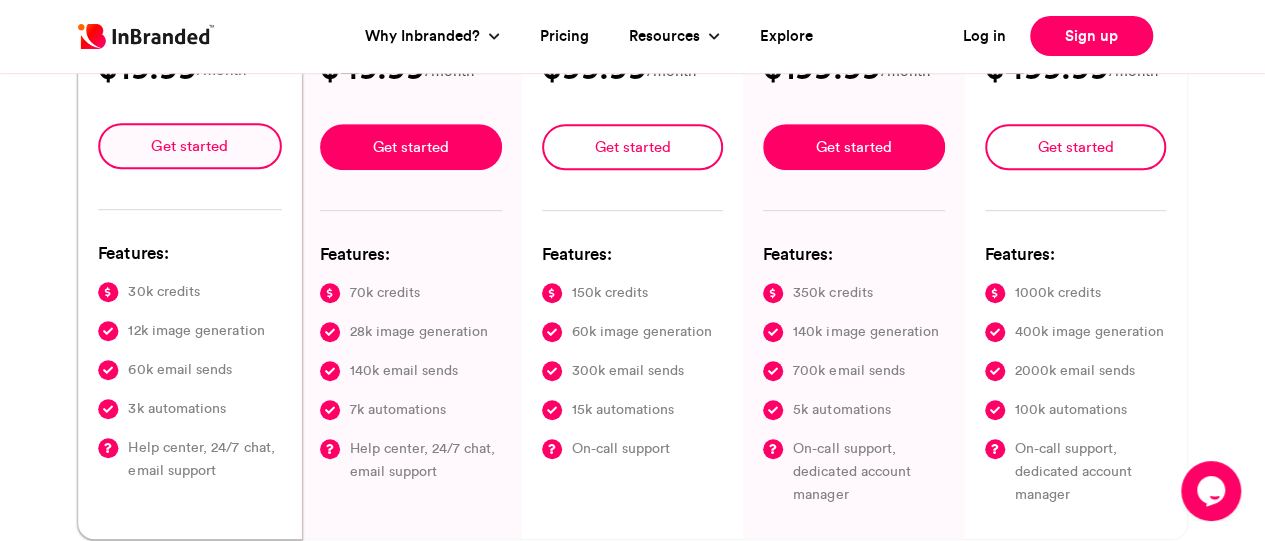 click on "Get started" at bounding box center (189, 147) 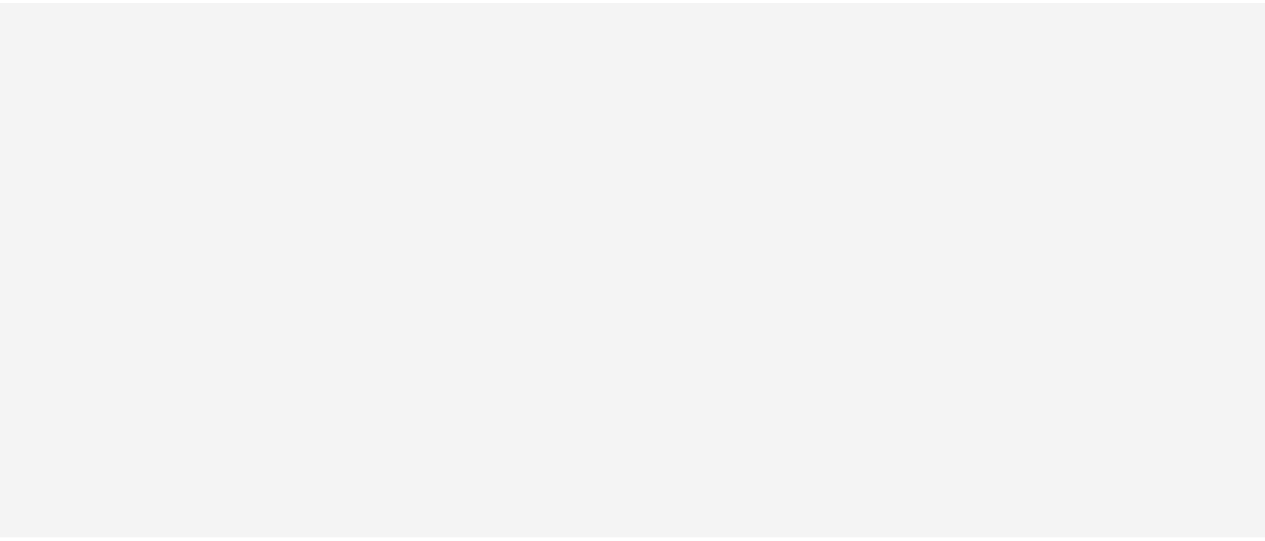 scroll, scrollTop: 0, scrollLeft: 0, axis: both 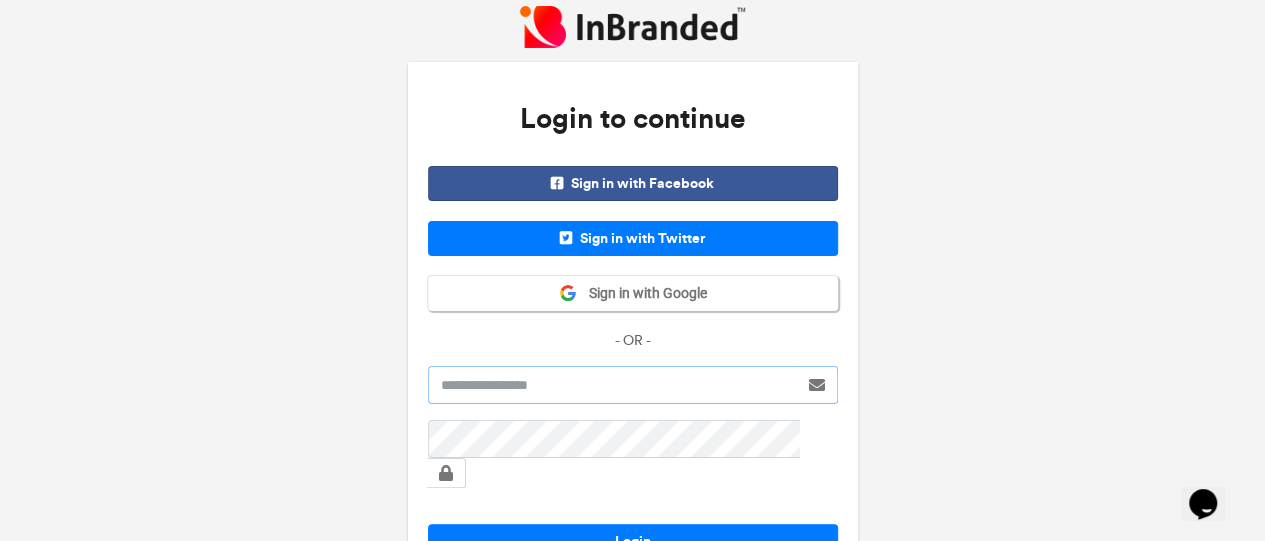 click at bounding box center (613, 385) 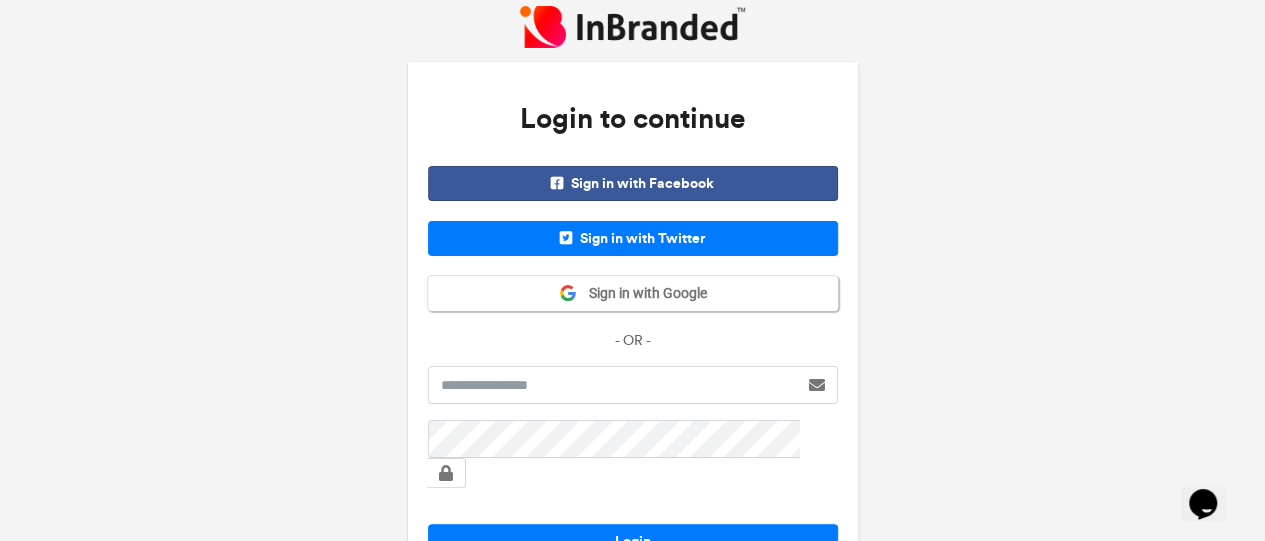 click on "Login to continue  Sign in with Facebook  Sign in with Twitter Sign in with Google - OR - Login Forgot your password? Don't have an account?   Signup now" at bounding box center (632, 343) 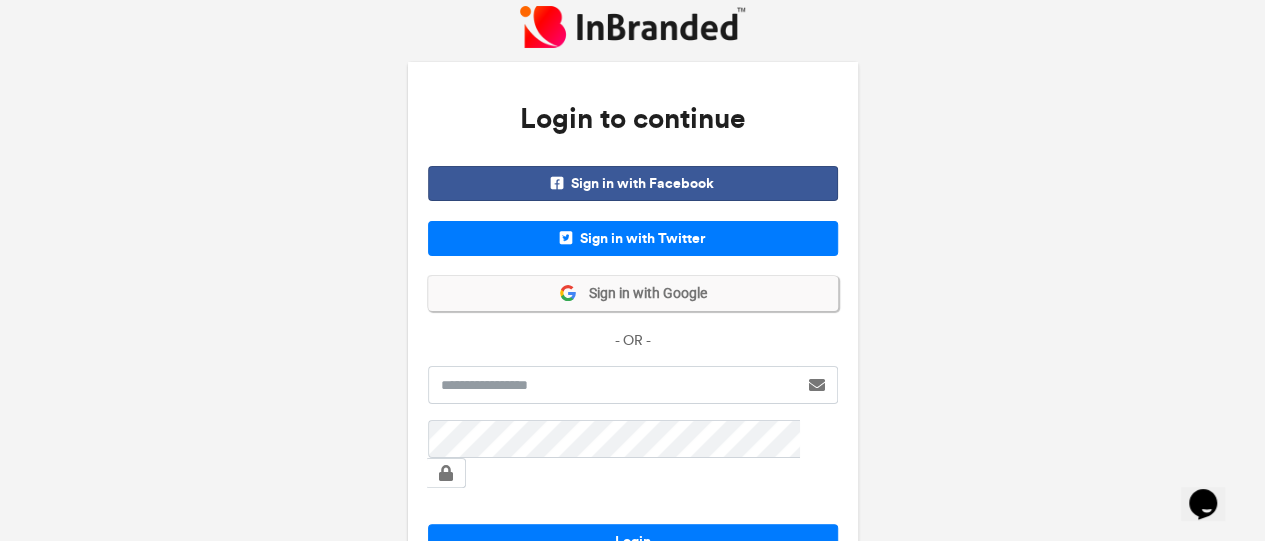click on "Sign in with Google" at bounding box center [633, 293] 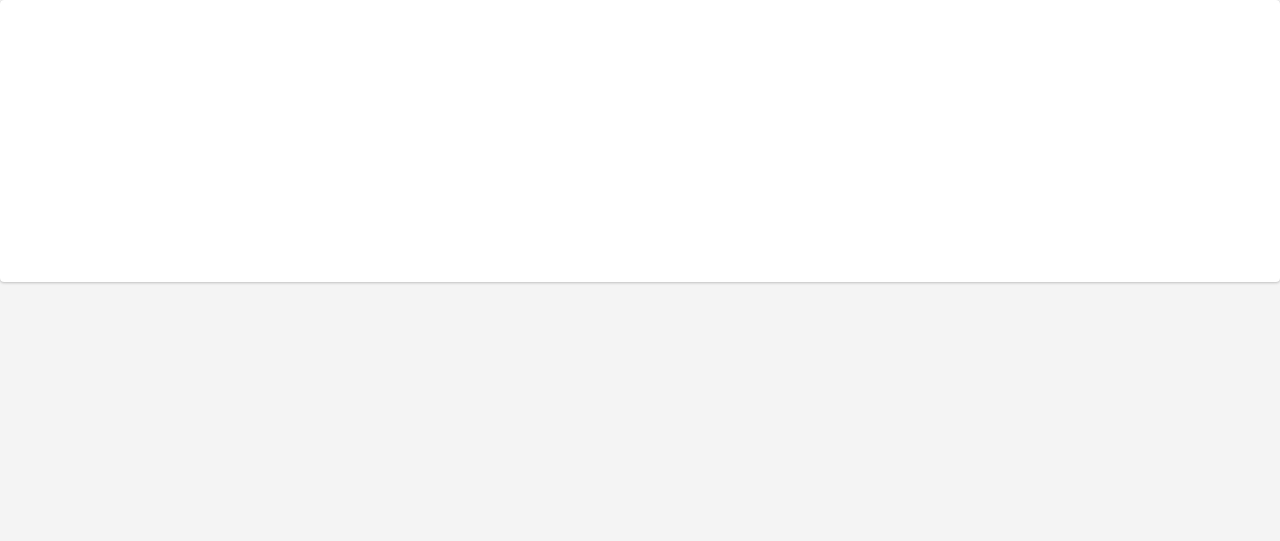 scroll, scrollTop: 0, scrollLeft: 0, axis: both 